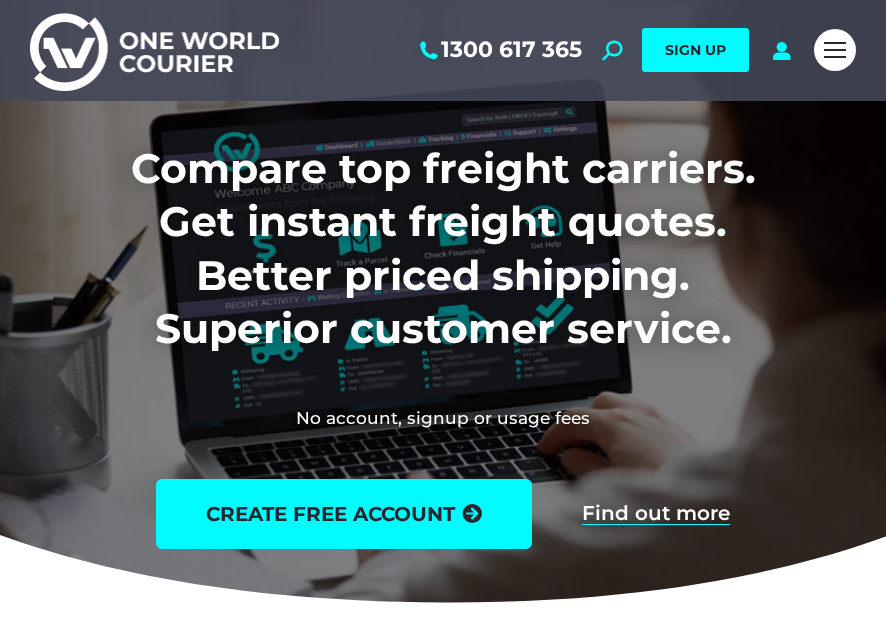 scroll, scrollTop: 0, scrollLeft: 0, axis: both 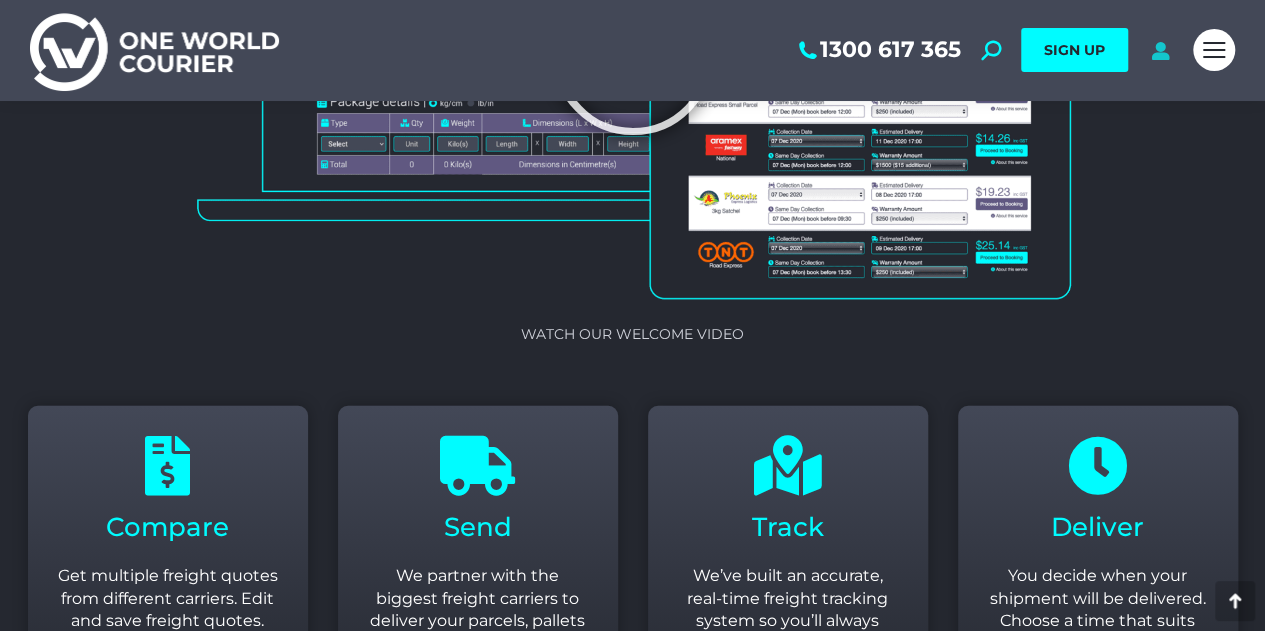 click at bounding box center (1160, 50) 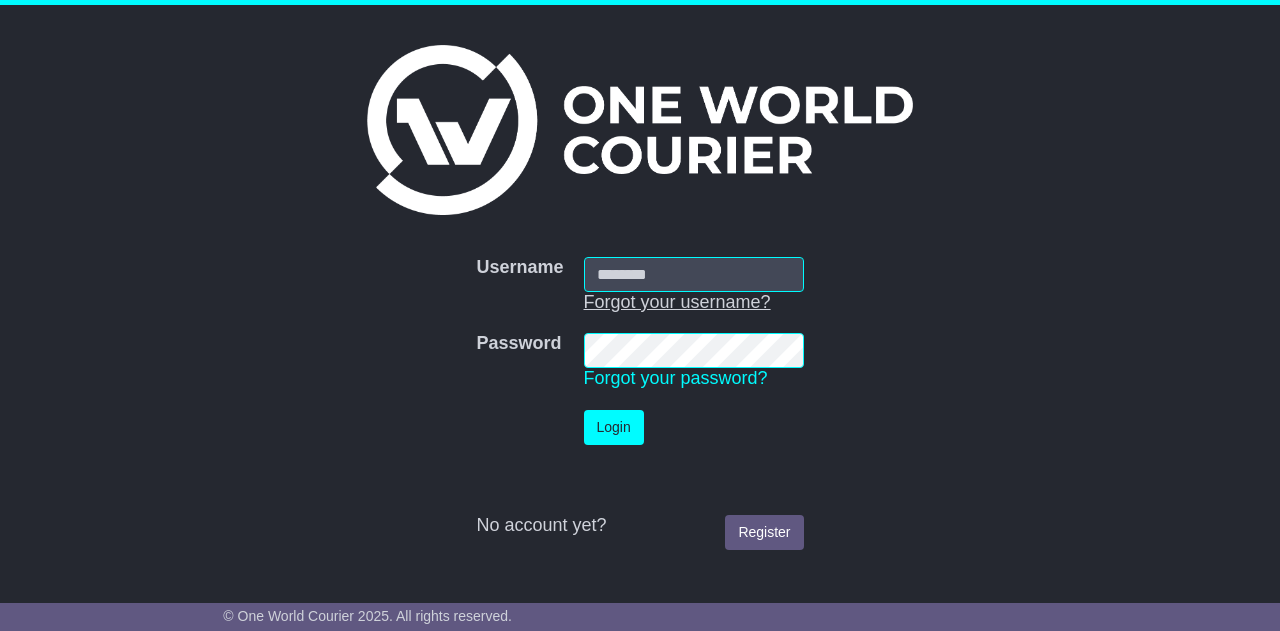 scroll, scrollTop: 0, scrollLeft: 0, axis: both 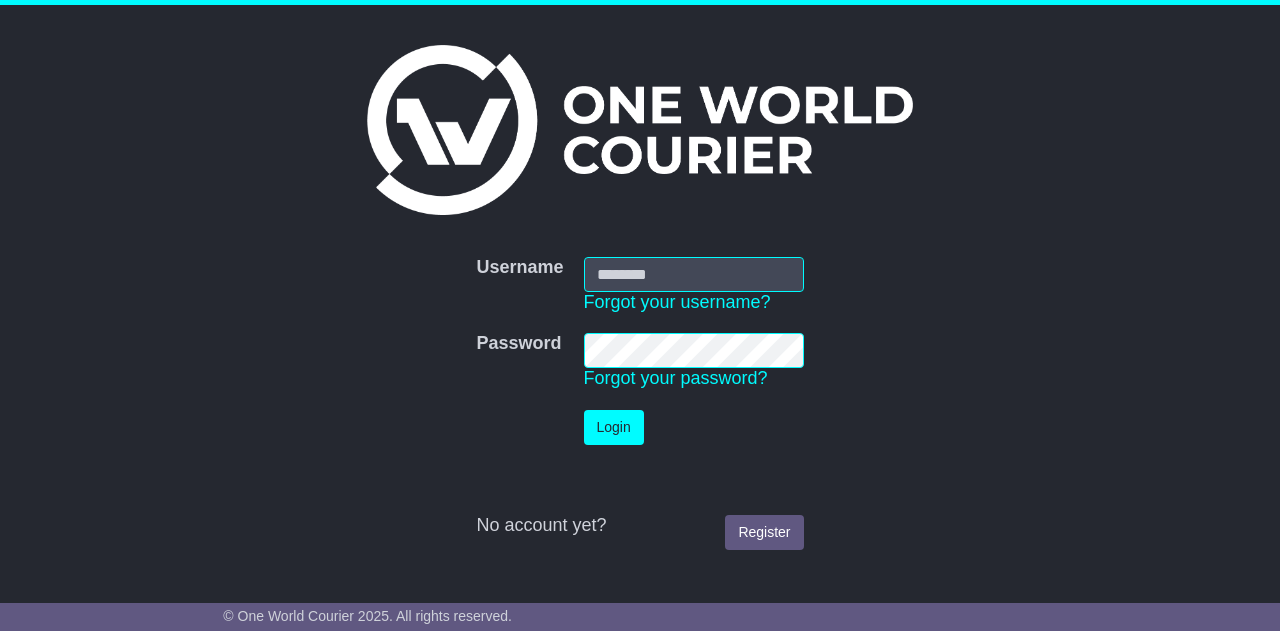 type on "**********" 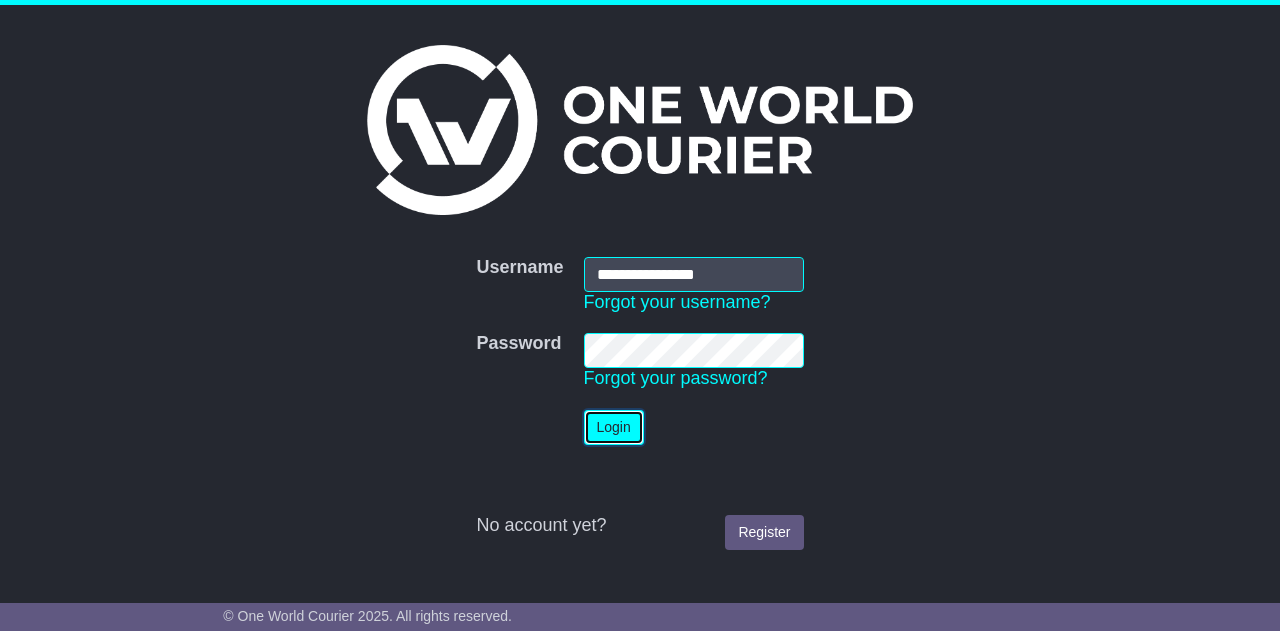 click on "Login" at bounding box center (614, 427) 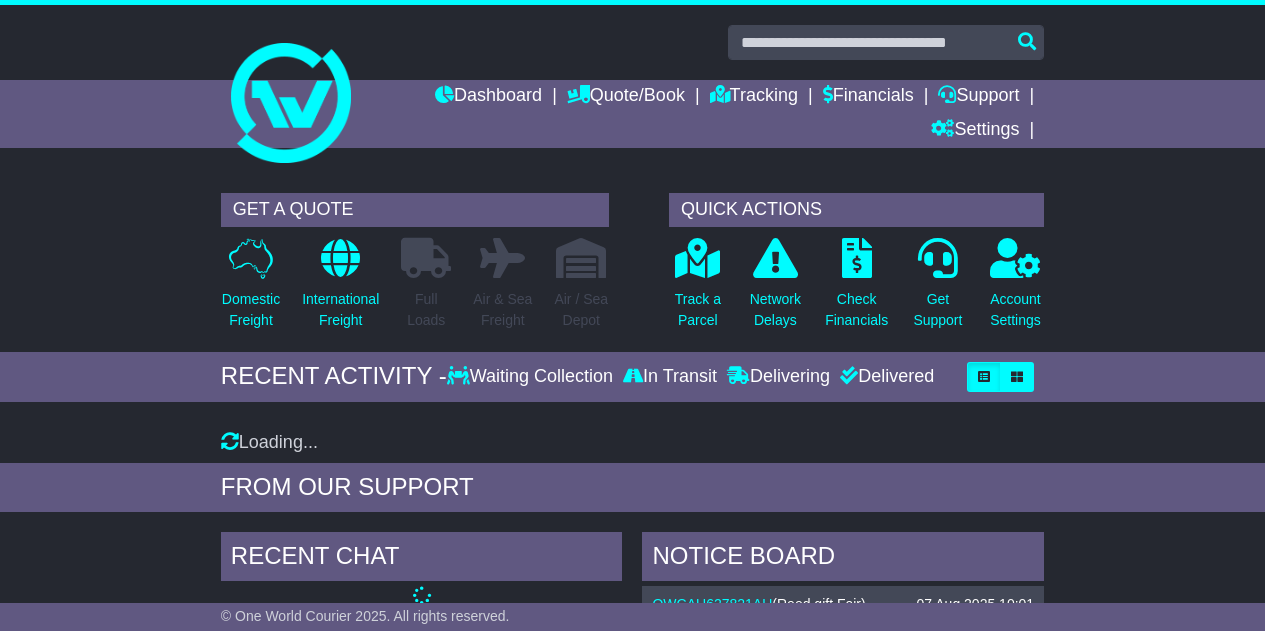 scroll, scrollTop: 0, scrollLeft: 0, axis: both 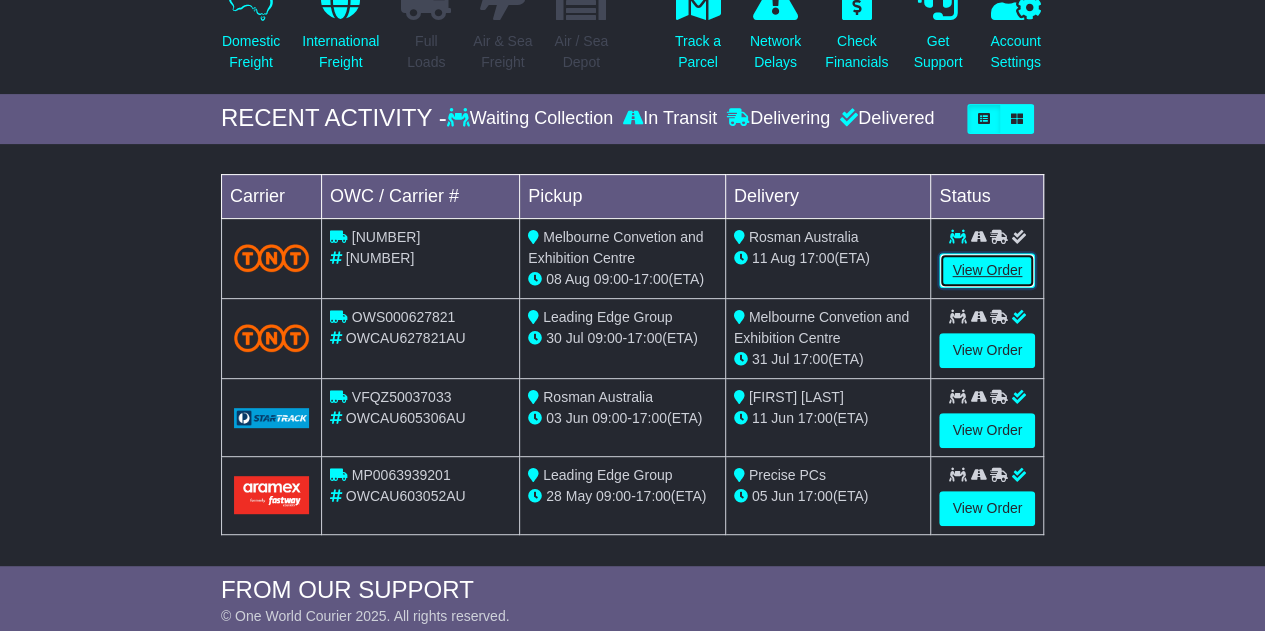 click on "View Order" at bounding box center [987, 270] 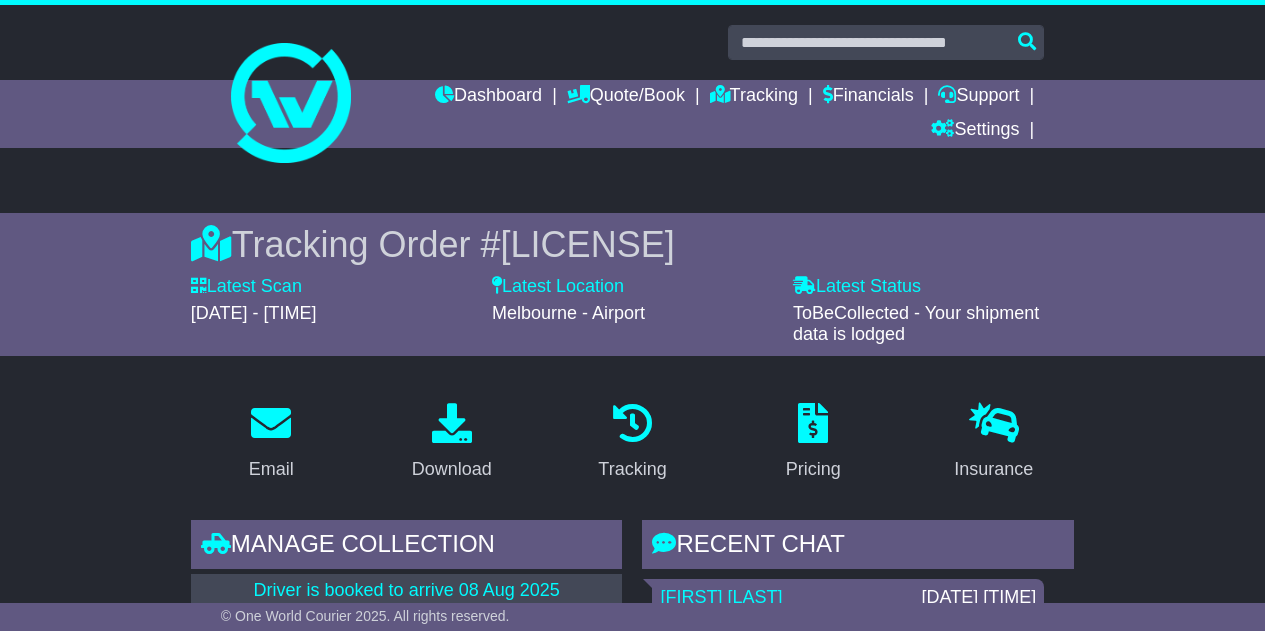 scroll, scrollTop: 0, scrollLeft: 0, axis: both 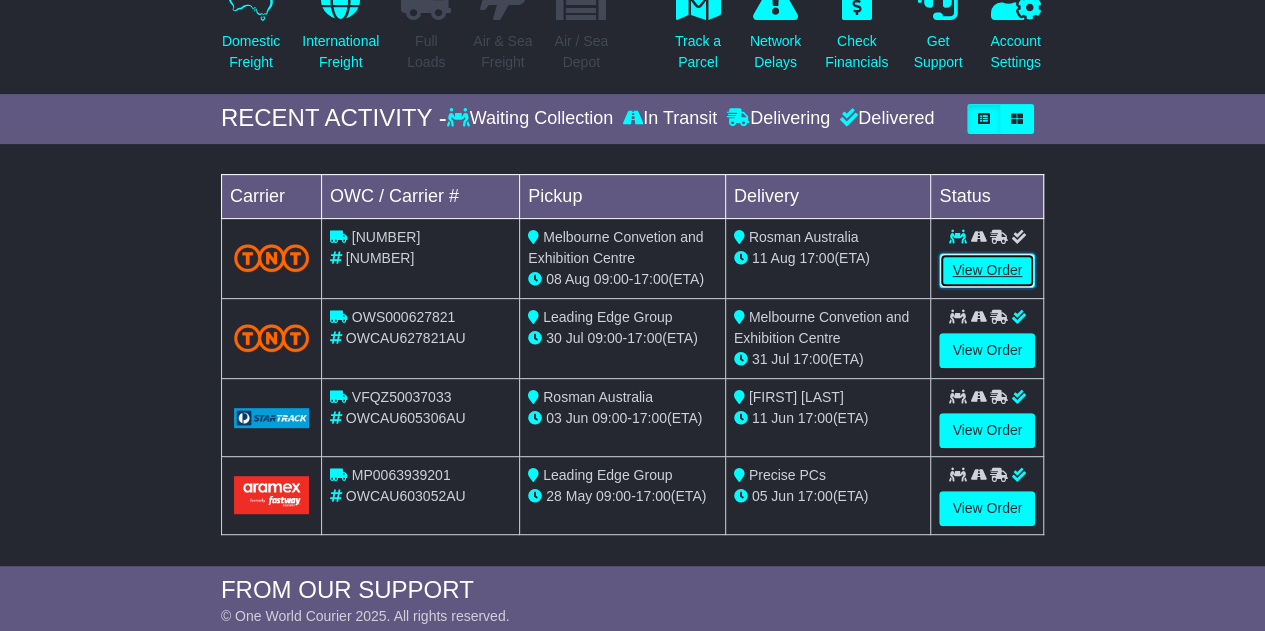 click on "View Order" at bounding box center [987, 270] 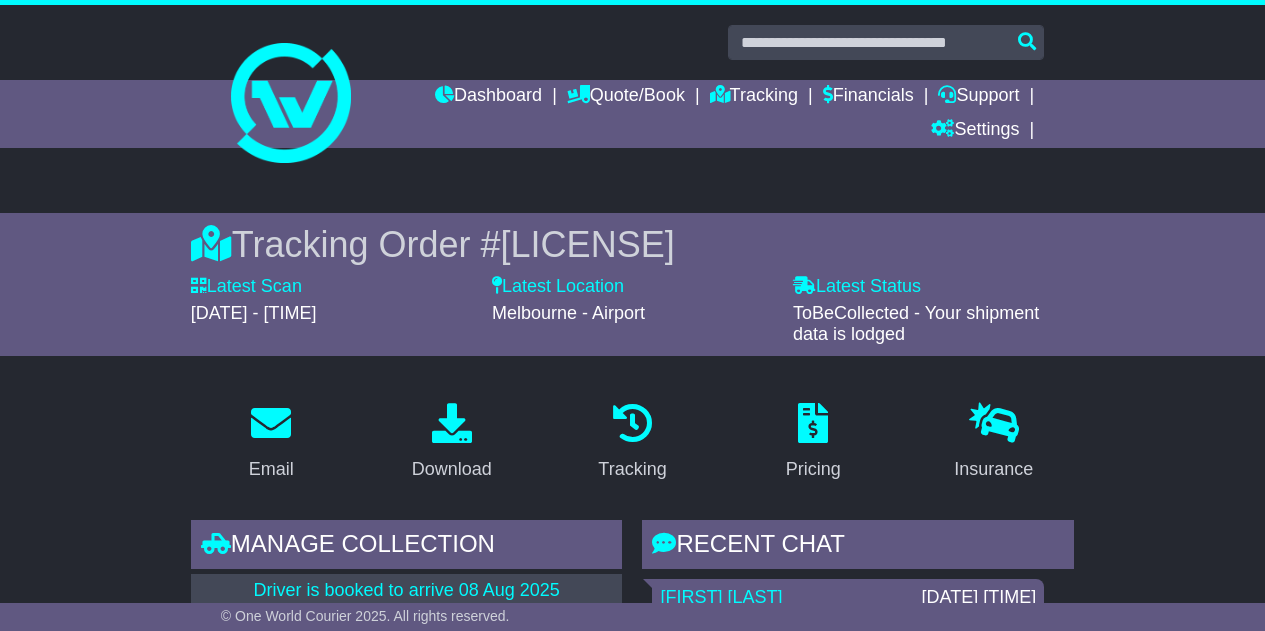 scroll, scrollTop: 0, scrollLeft: 0, axis: both 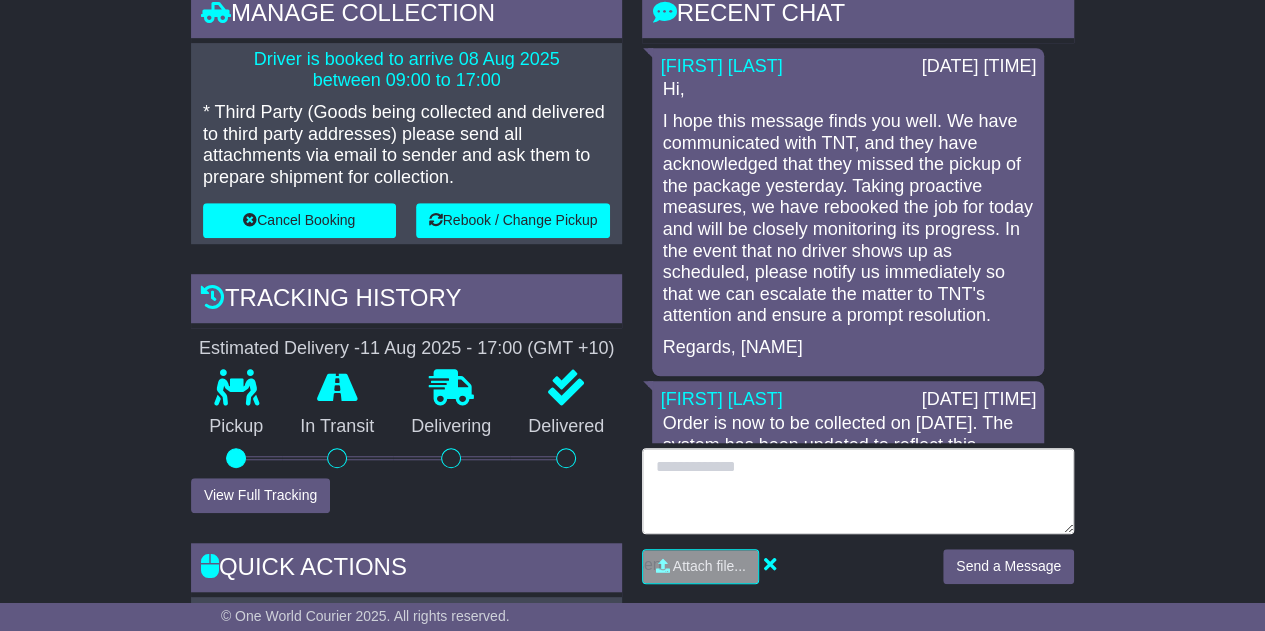 click at bounding box center (858, 491) 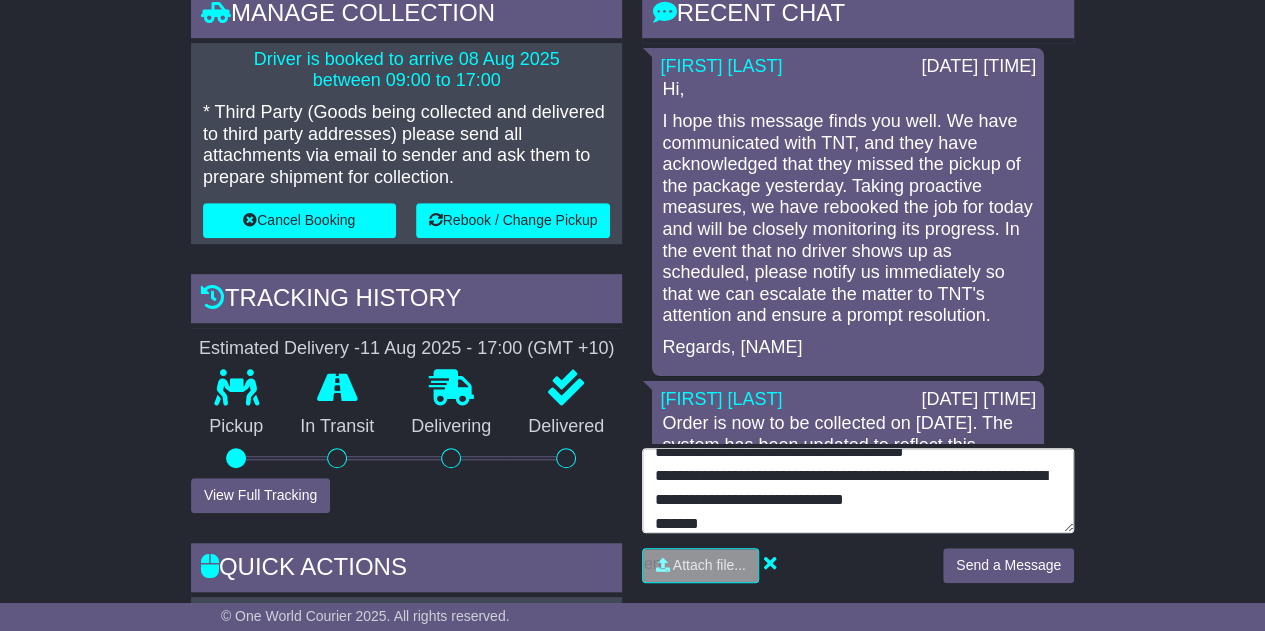 scroll, scrollTop: 39, scrollLeft: 0, axis: vertical 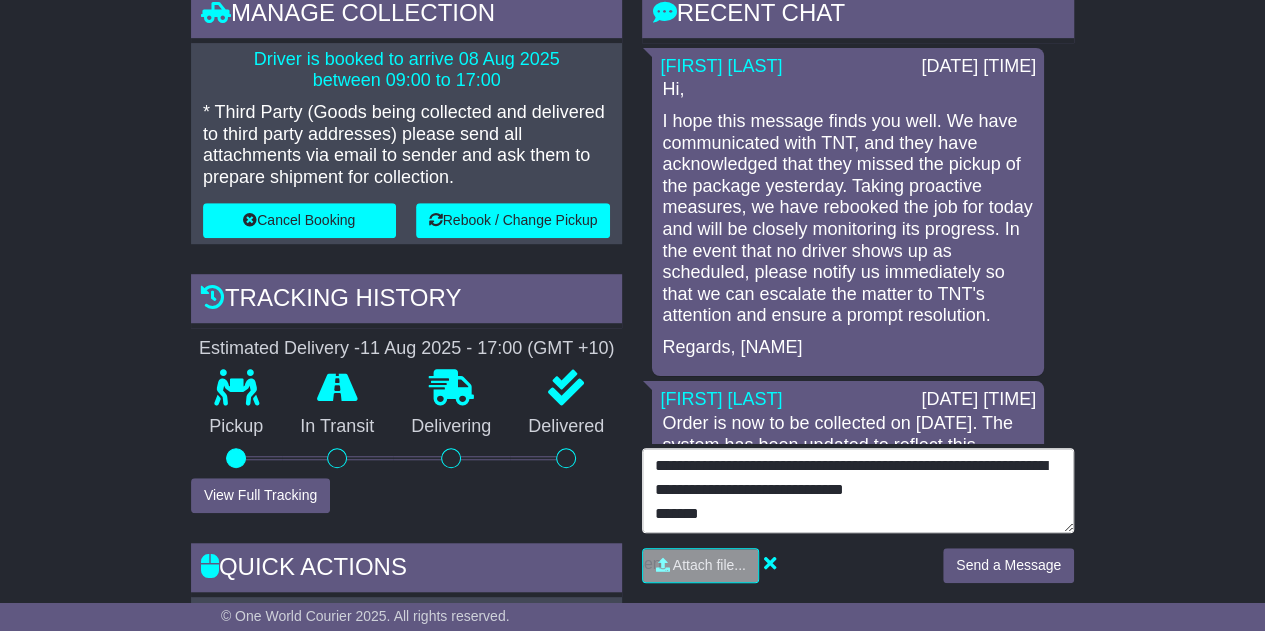 type on "**********" 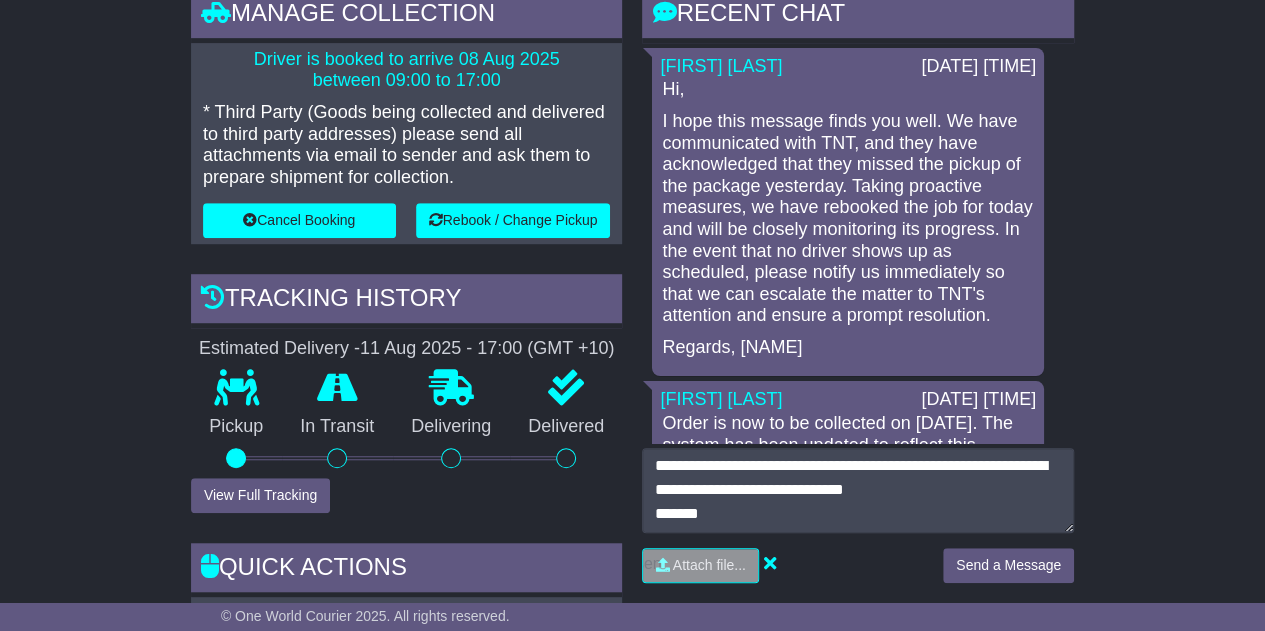 click on "Send a Message" at bounding box center [1008, 573] 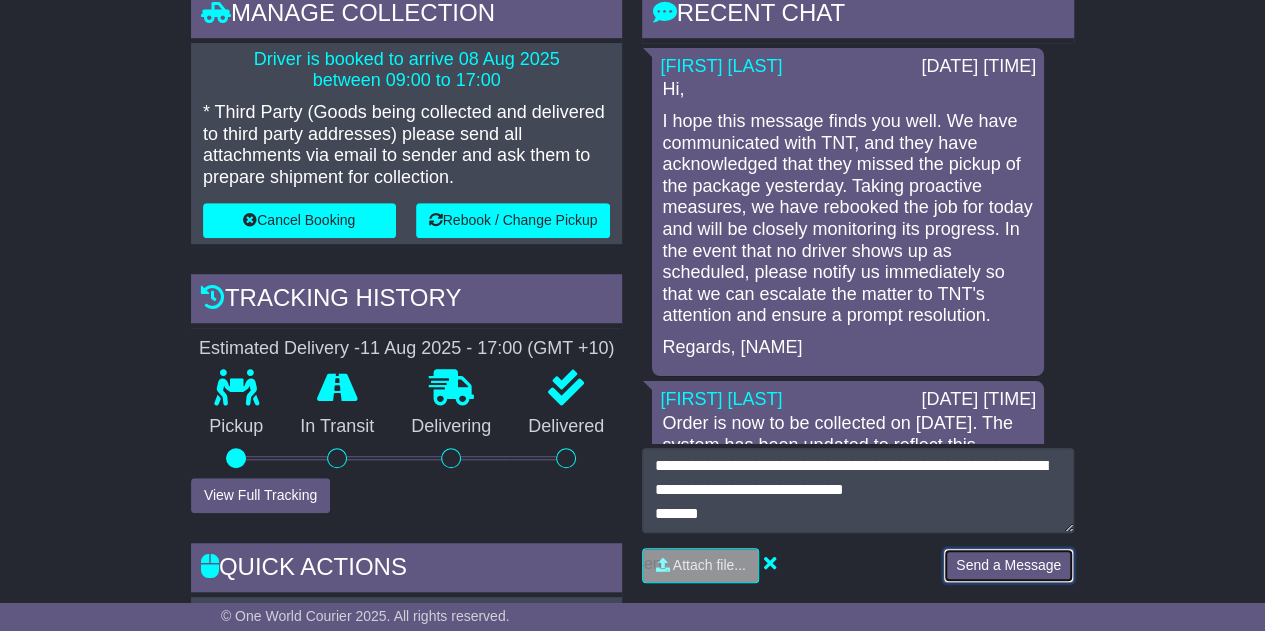 click on "Send a Message" at bounding box center [1008, 565] 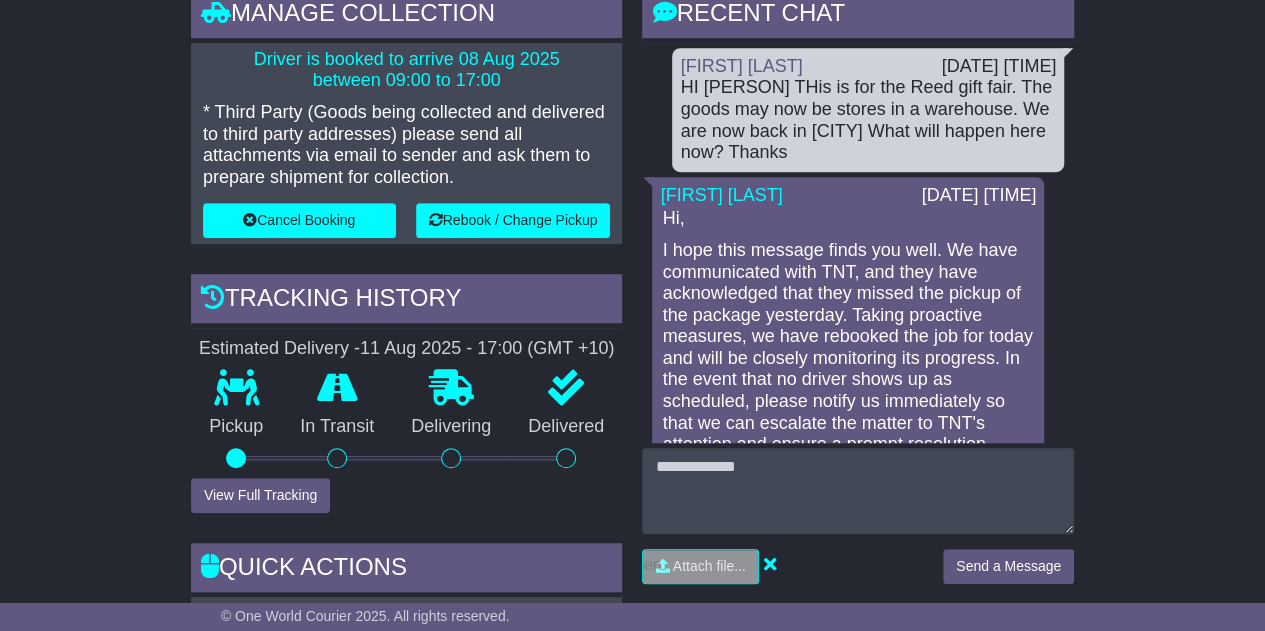 scroll, scrollTop: 186, scrollLeft: 0, axis: vertical 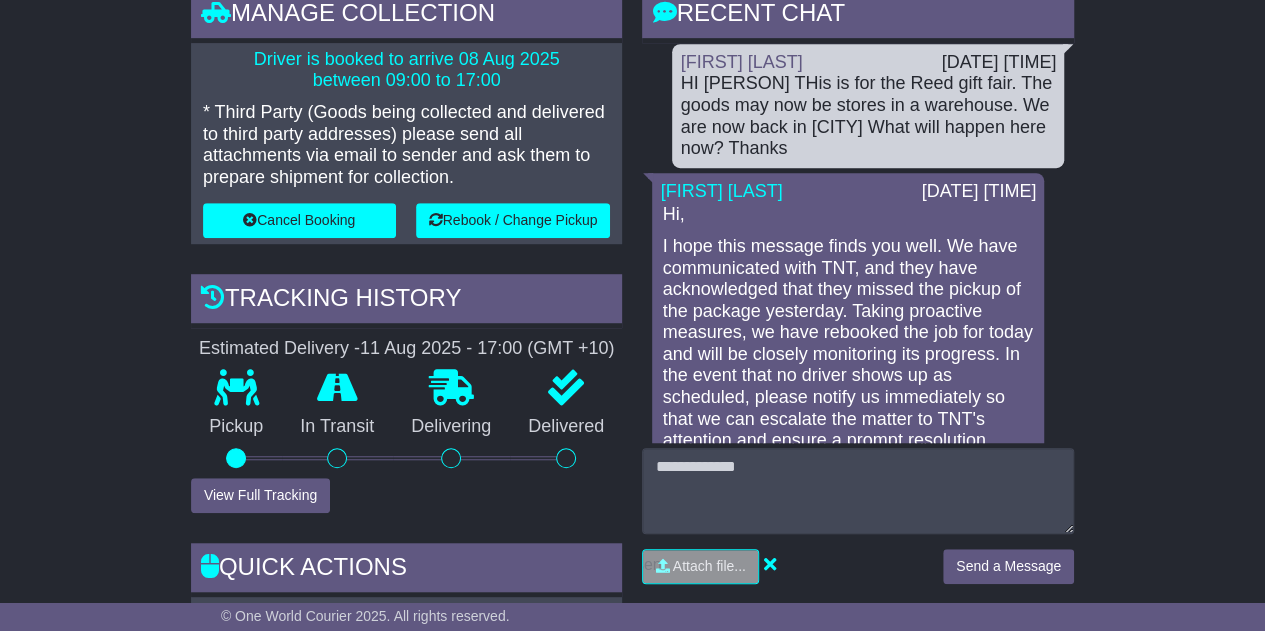 click on "I hope this message finds you well. We have communicated with TNT, and they have acknowledged that they missed the pickup of the package yesterday. Taking proactive measures, we have rebooked the job for today and will be closely monitoring its progress. In the event that no driver shows up as scheduled, please notify us immediately so that we can escalate the matter to TNT's attention and ensure a prompt resolution." at bounding box center (848, 344) 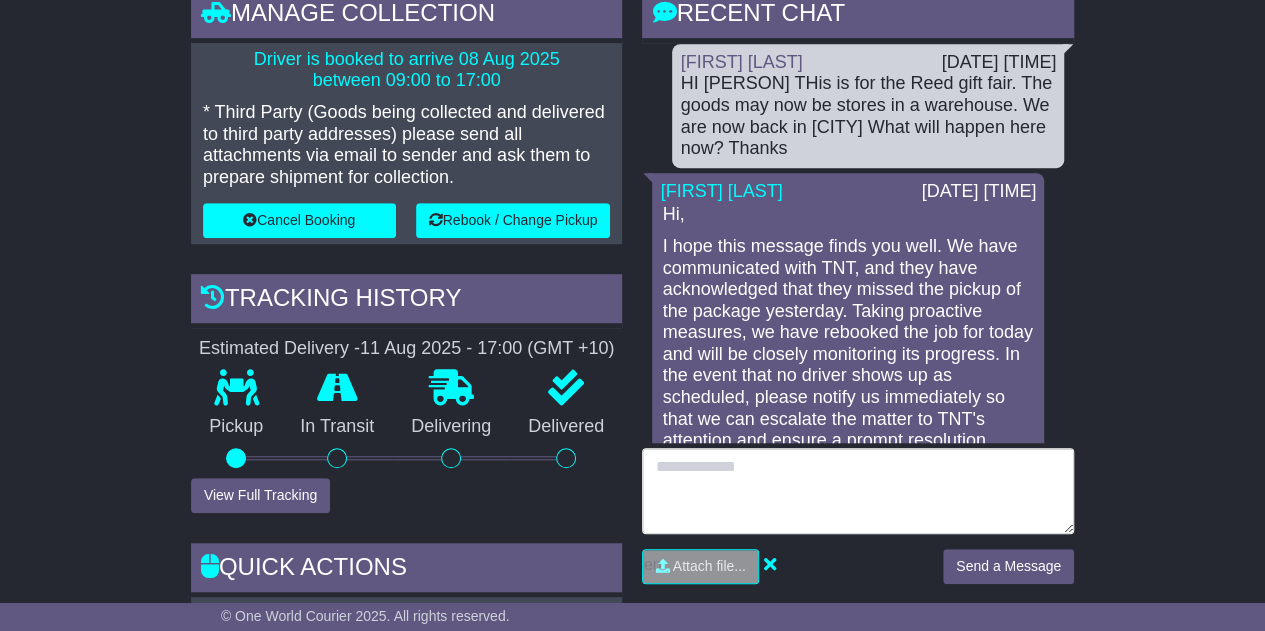 click at bounding box center [858, 491] 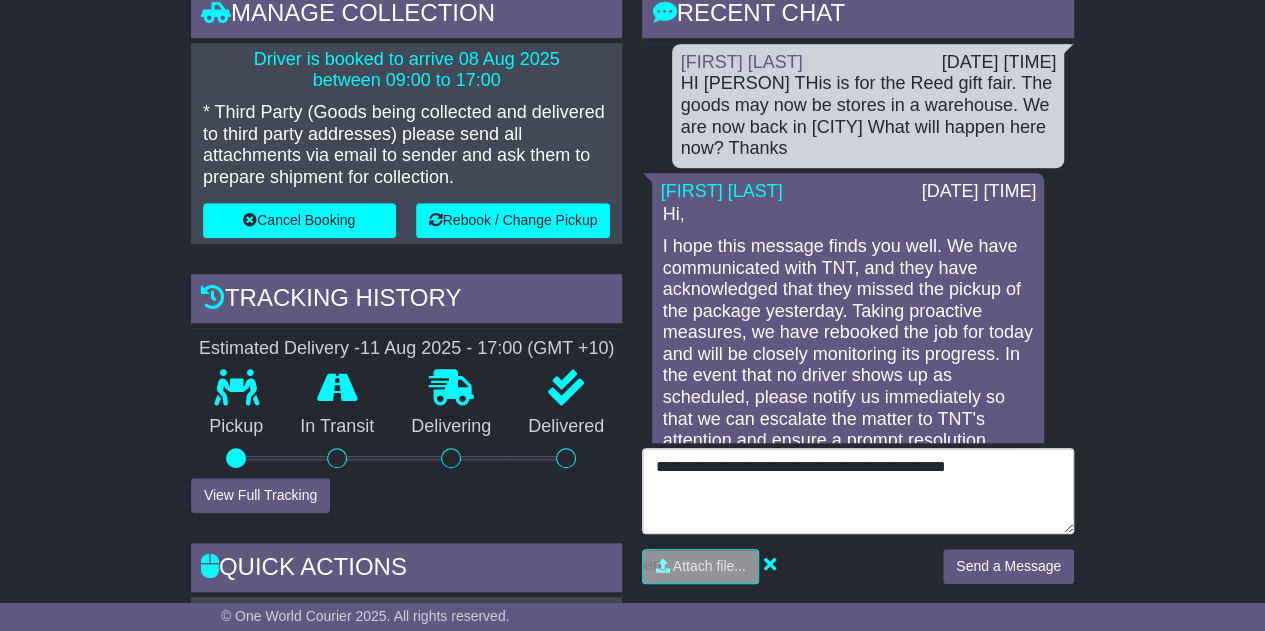 type on "**********" 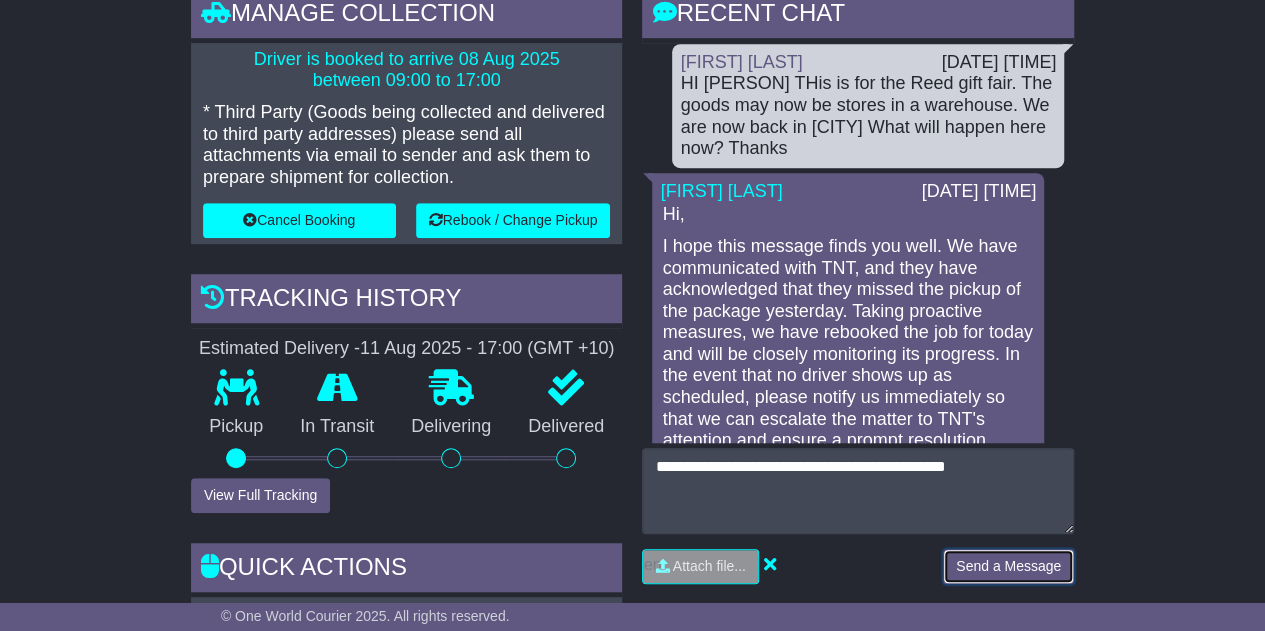 click on "Send a Message" at bounding box center [1008, 566] 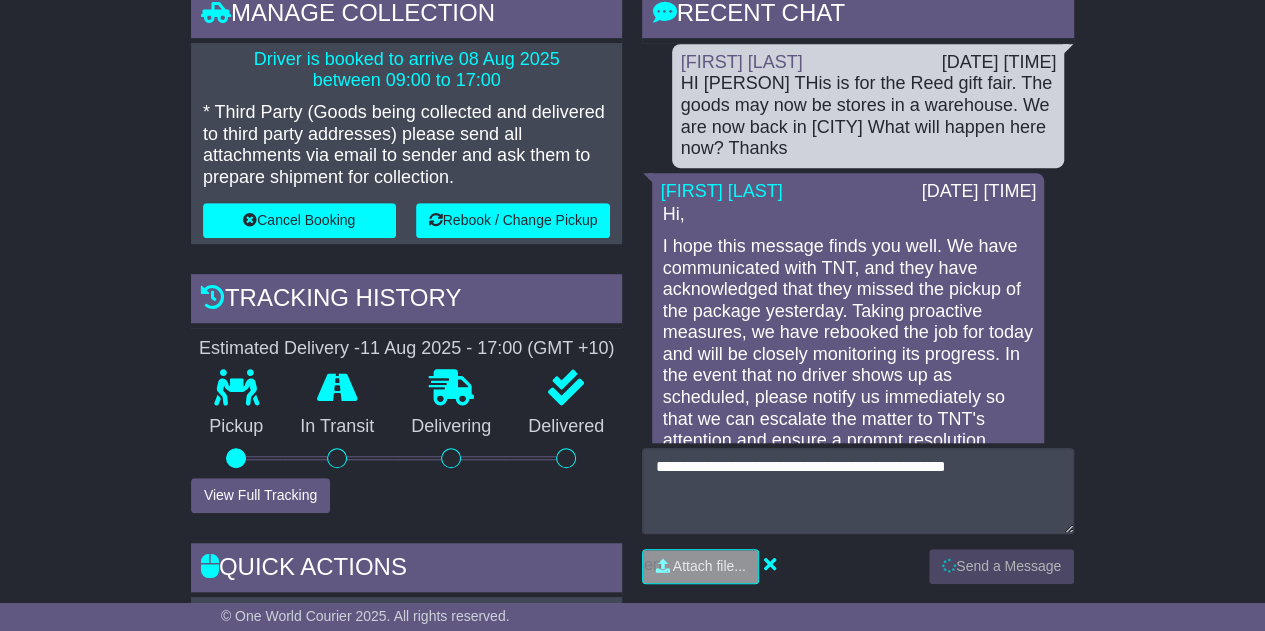 scroll, scrollTop: 4, scrollLeft: 0, axis: vertical 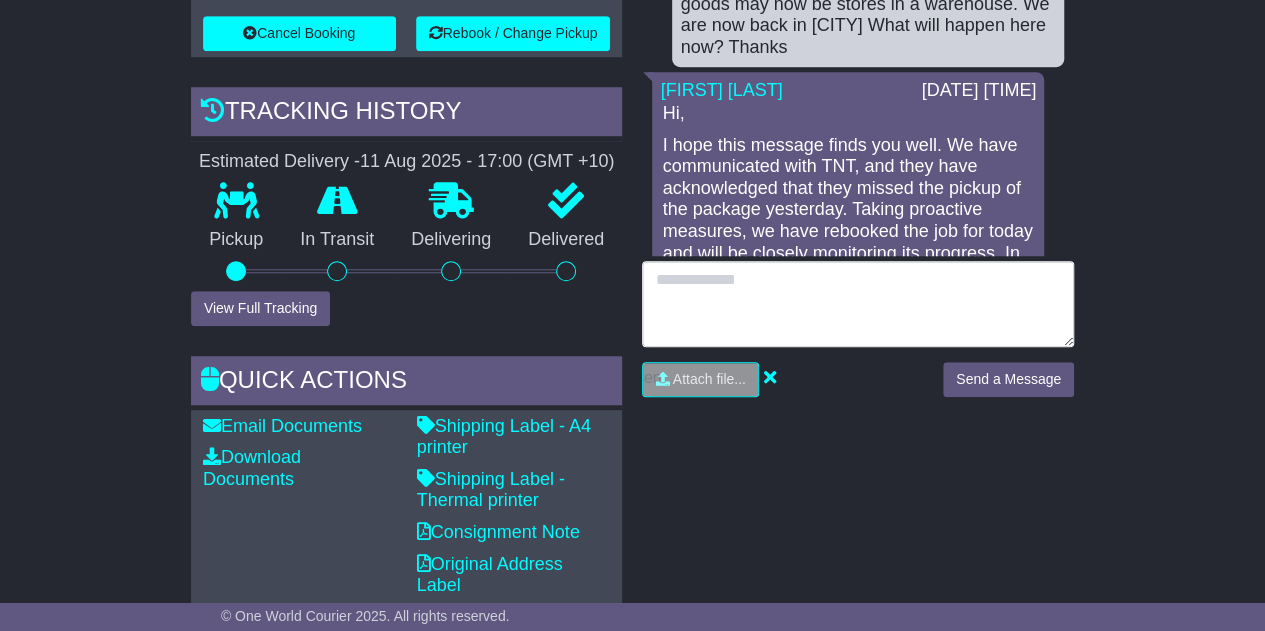 click at bounding box center [858, 304] 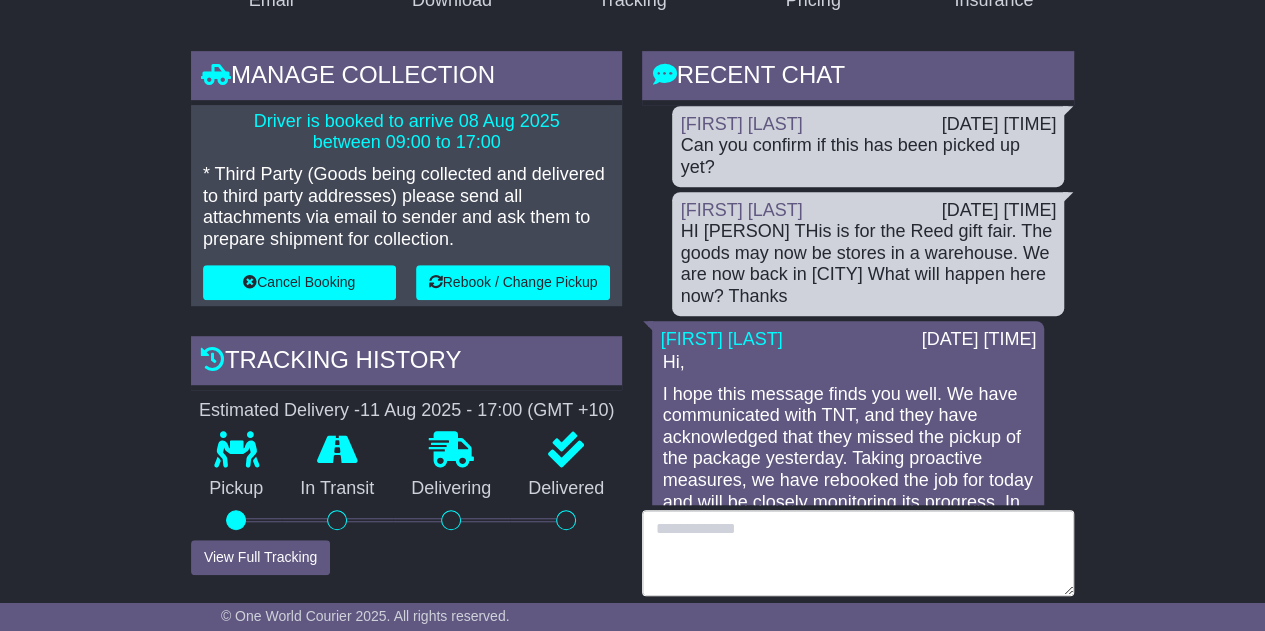 scroll, scrollTop: 472, scrollLeft: 0, axis: vertical 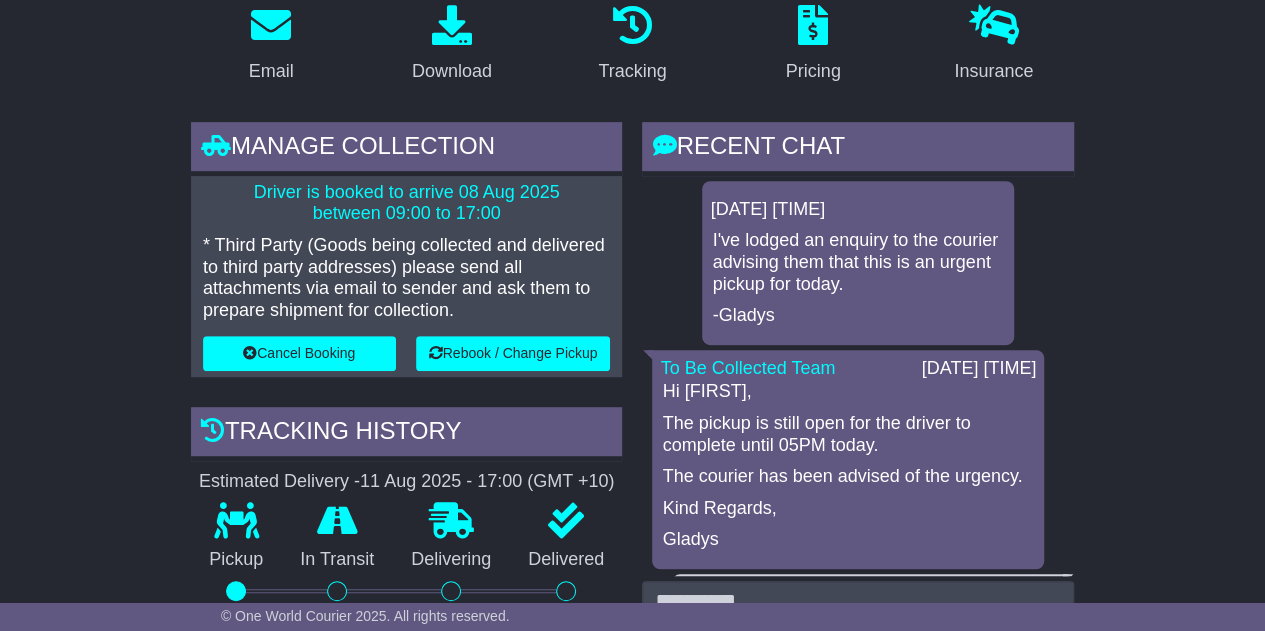 drag, startPoint x: 1270, startPoint y: 52, endPoint x: 1280, endPoint y: 127, distance: 75.66373 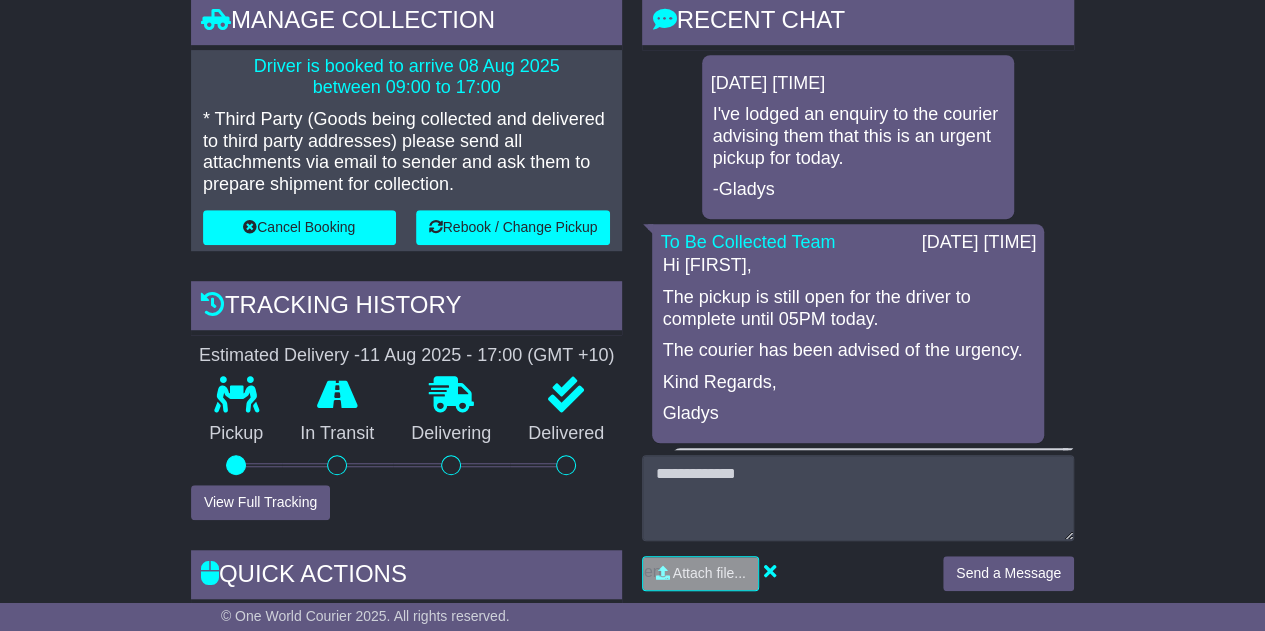 scroll, scrollTop: 602, scrollLeft: 0, axis: vertical 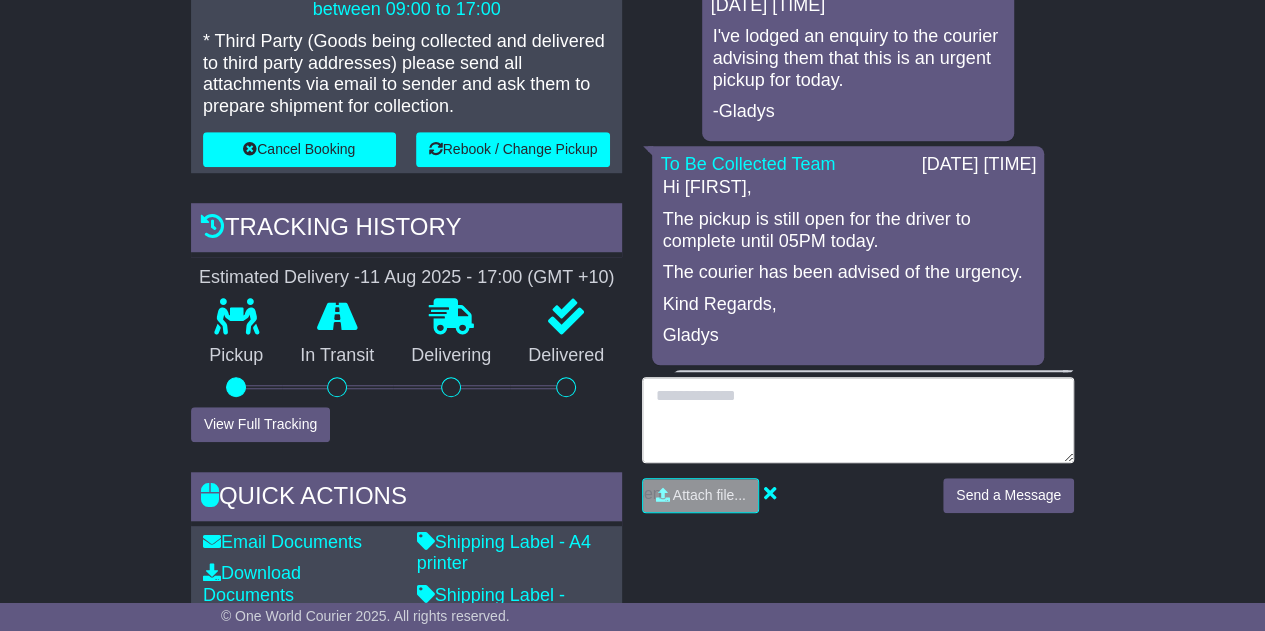 click at bounding box center (858, 420) 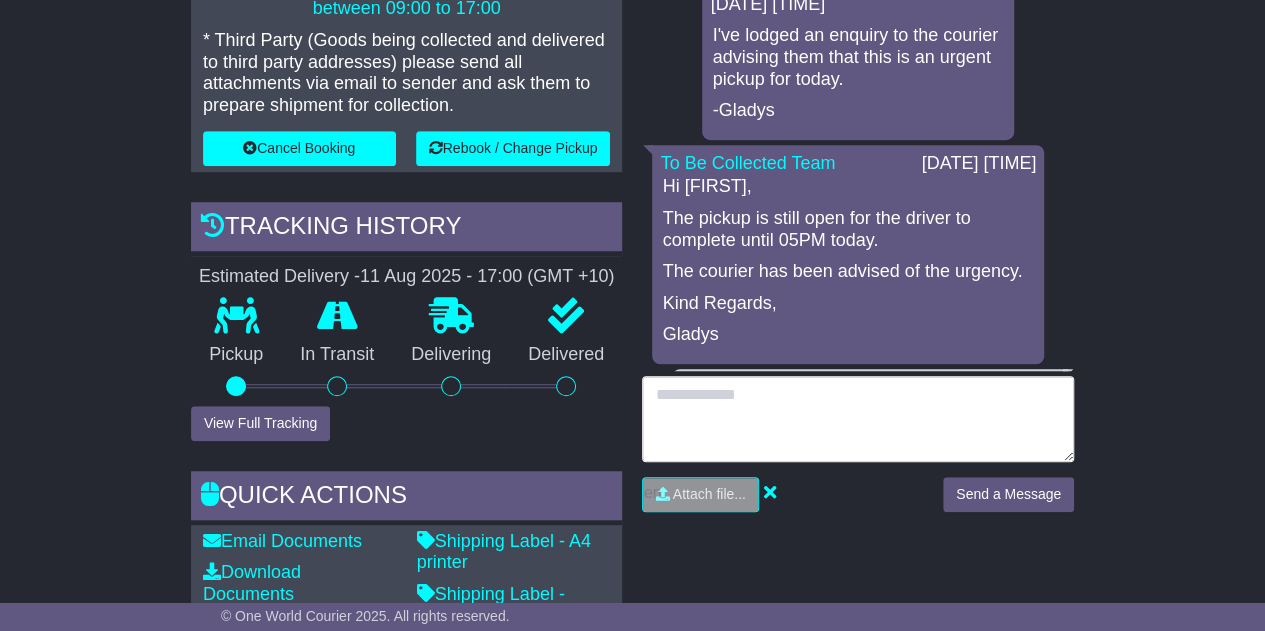 scroll, scrollTop: 434, scrollLeft: 0, axis: vertical 